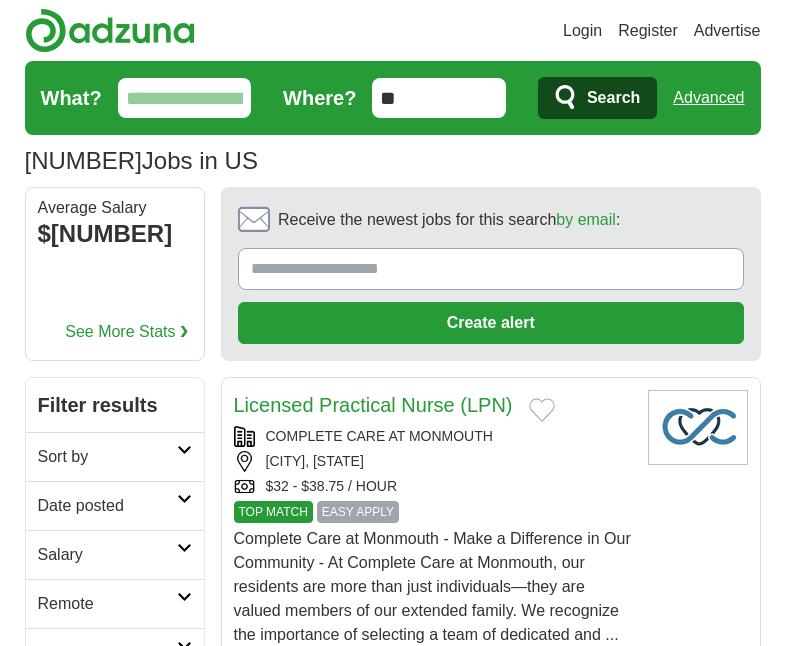 scroll, scrollTop: 0, scrollLeft: 0, axis: both 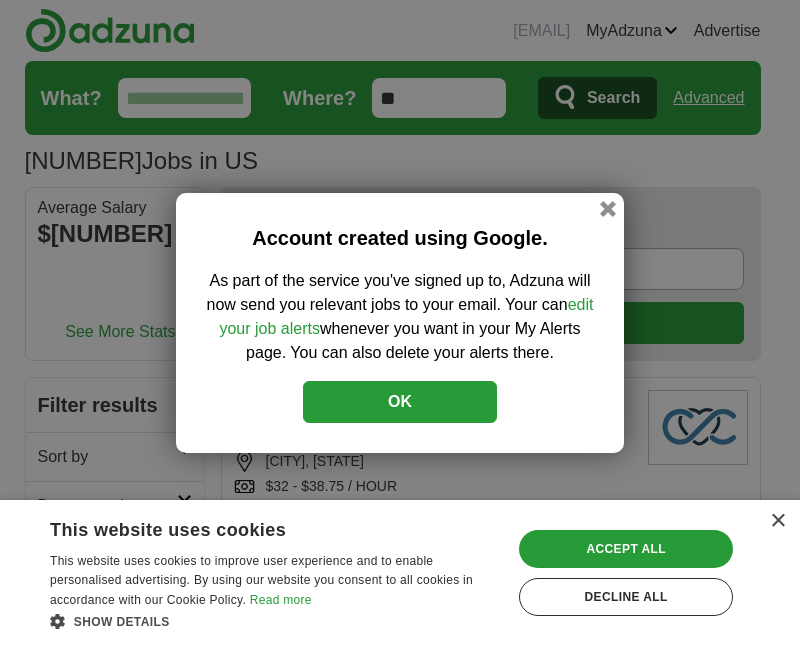 click on "OK" at bounding box center (400, 402) 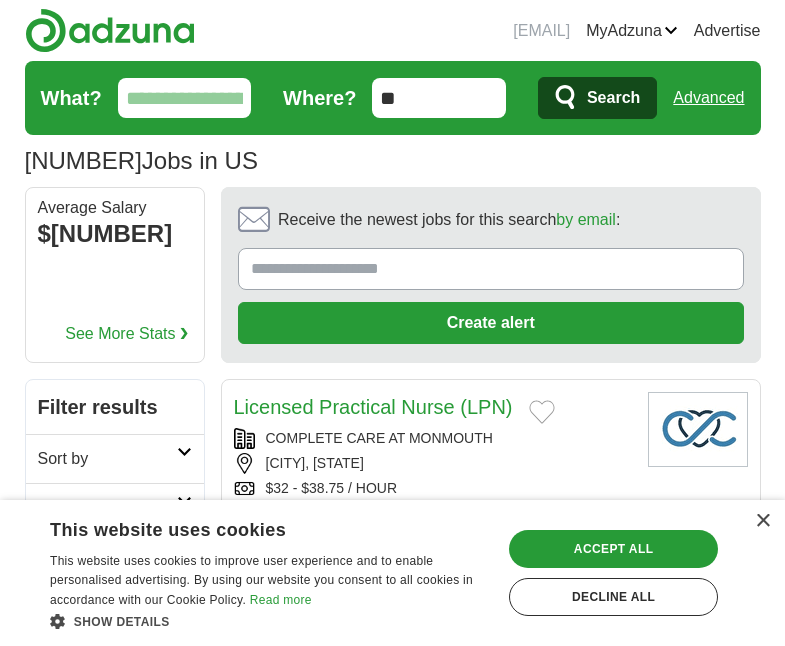 click on "Receive the newest jobs for this search  by email :" at bounding box center [491, 269] 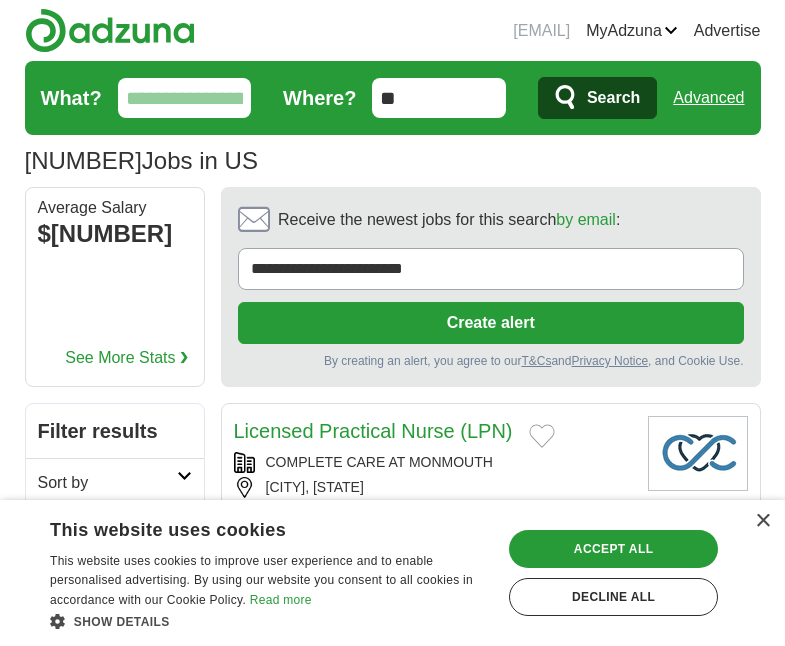 type on "**********" 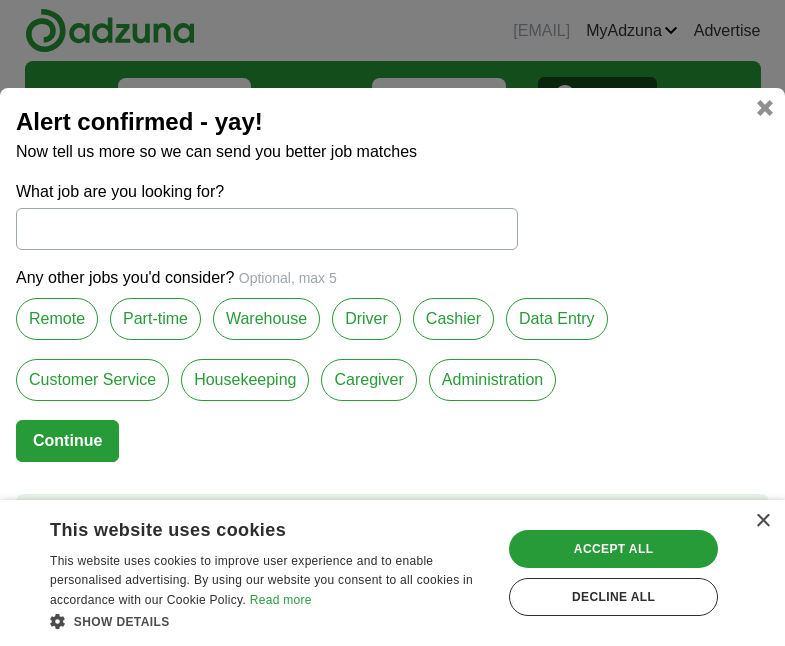 click on "What job are you looking for?" at bounding box center [267, 229] 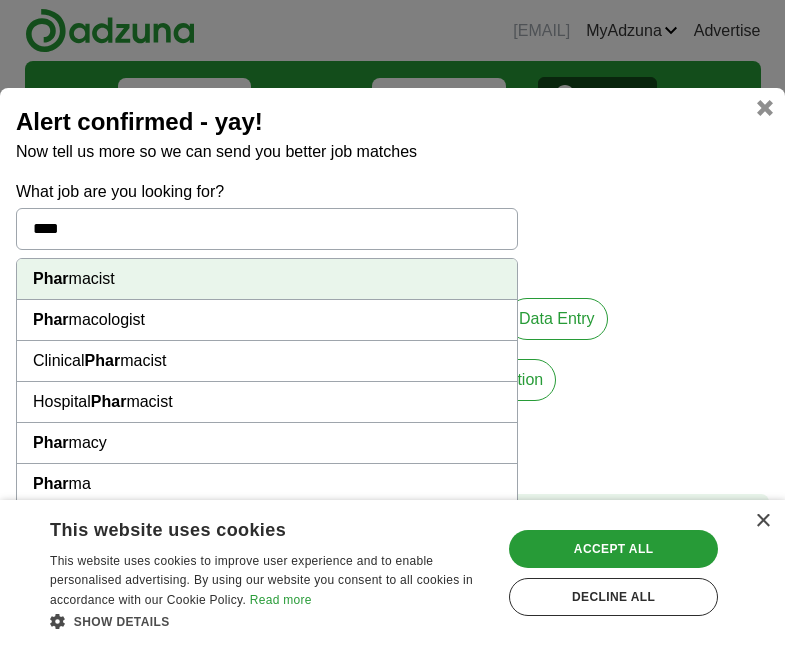 click on "Phar macist" at bounding box center [267, 279] 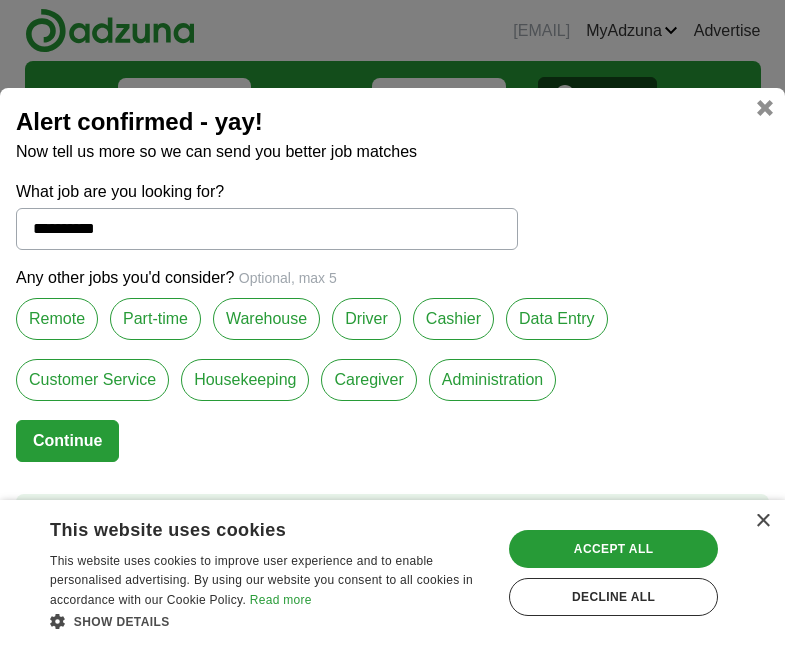 click on "Warehouse" at bounding box center (266, 319) 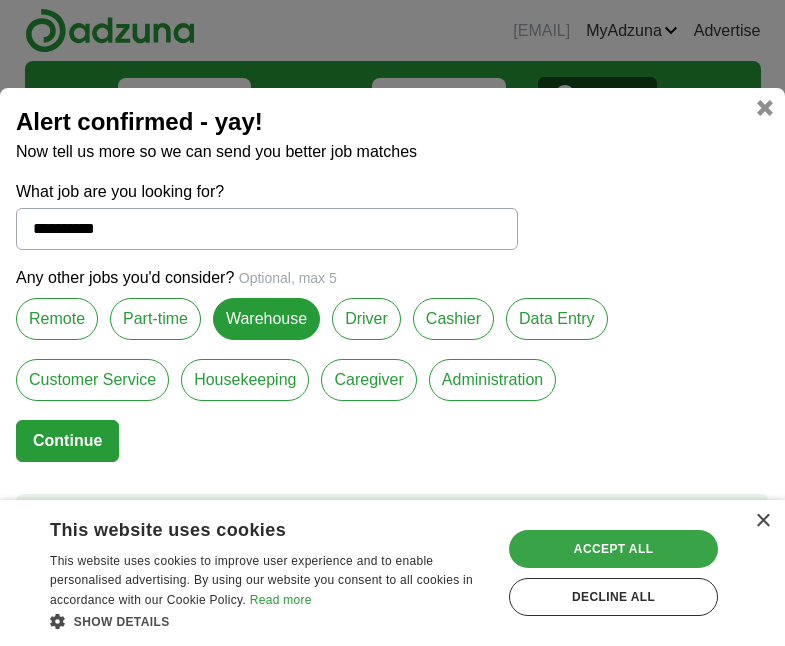 click on "Accept all" at bounding box center [613, 549] 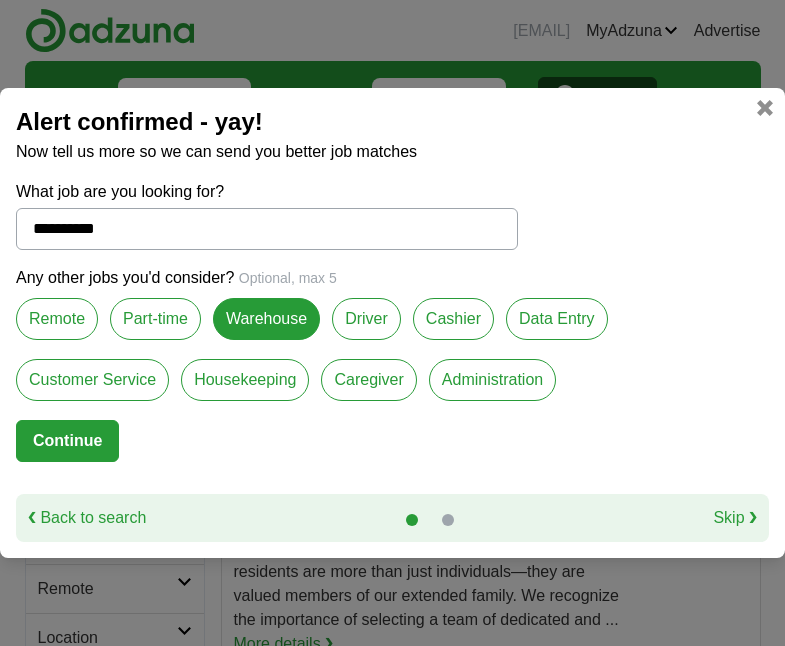 click on "Continue" at bounding box center (67, 441) 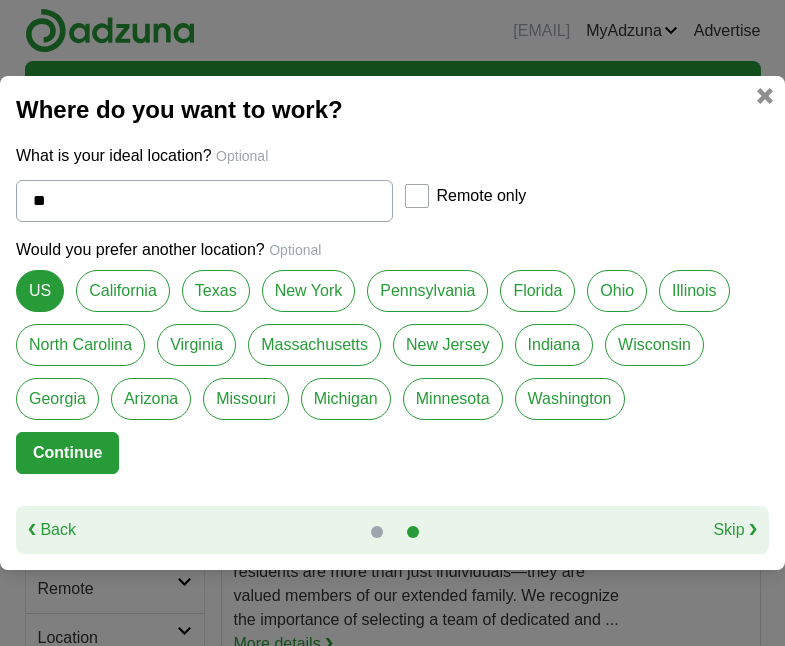 click on "Virginia" at bounding box center [196, 345] 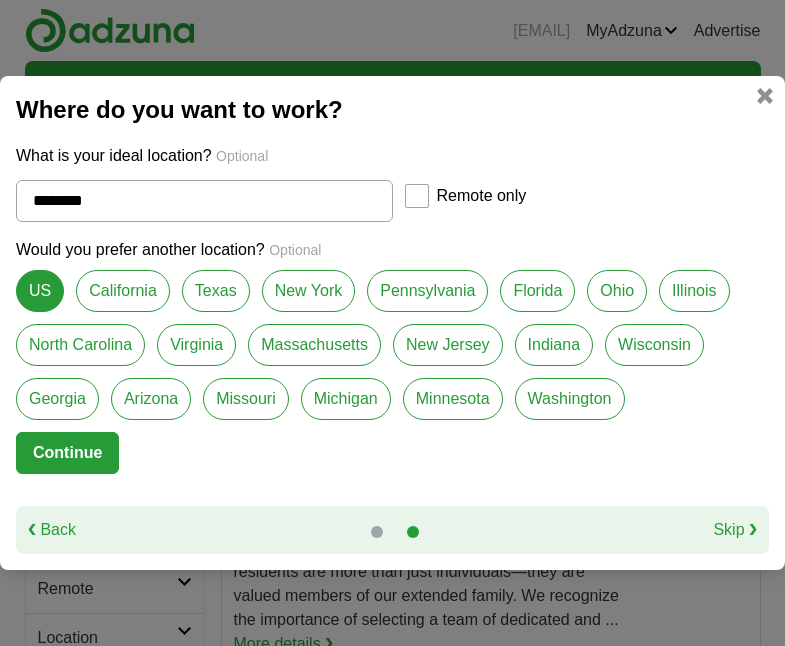 select on "*" 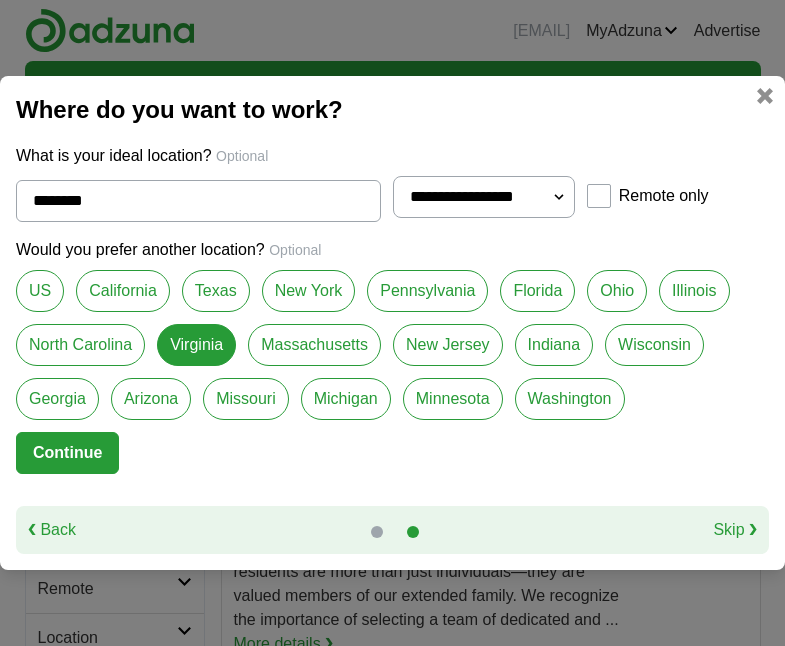 click on "Continue" at bounding box center (67, 453) 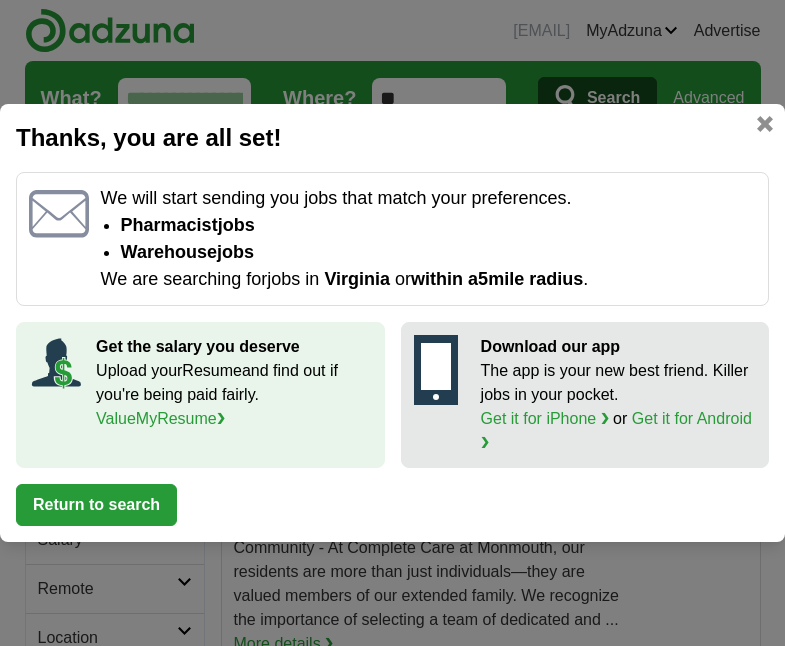 click on "ValueMyResume  ❯" at bounding box center [160, 418] 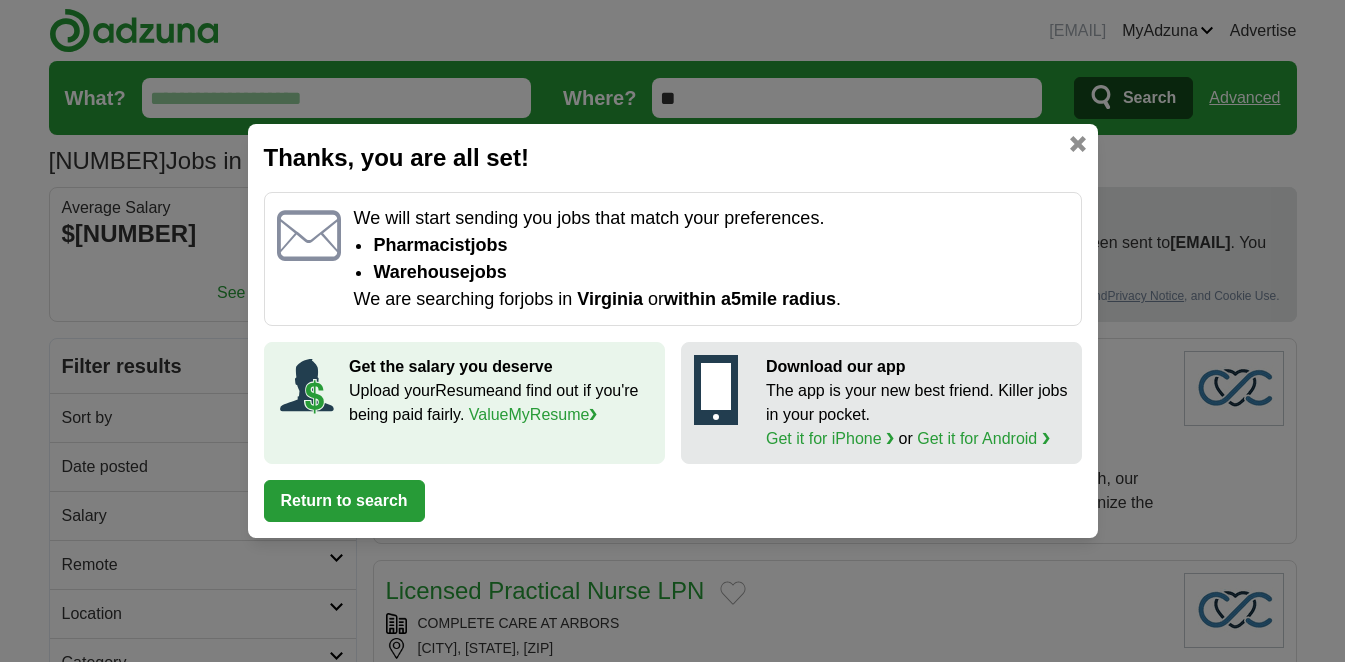 click at bounding box center [1078, 144] 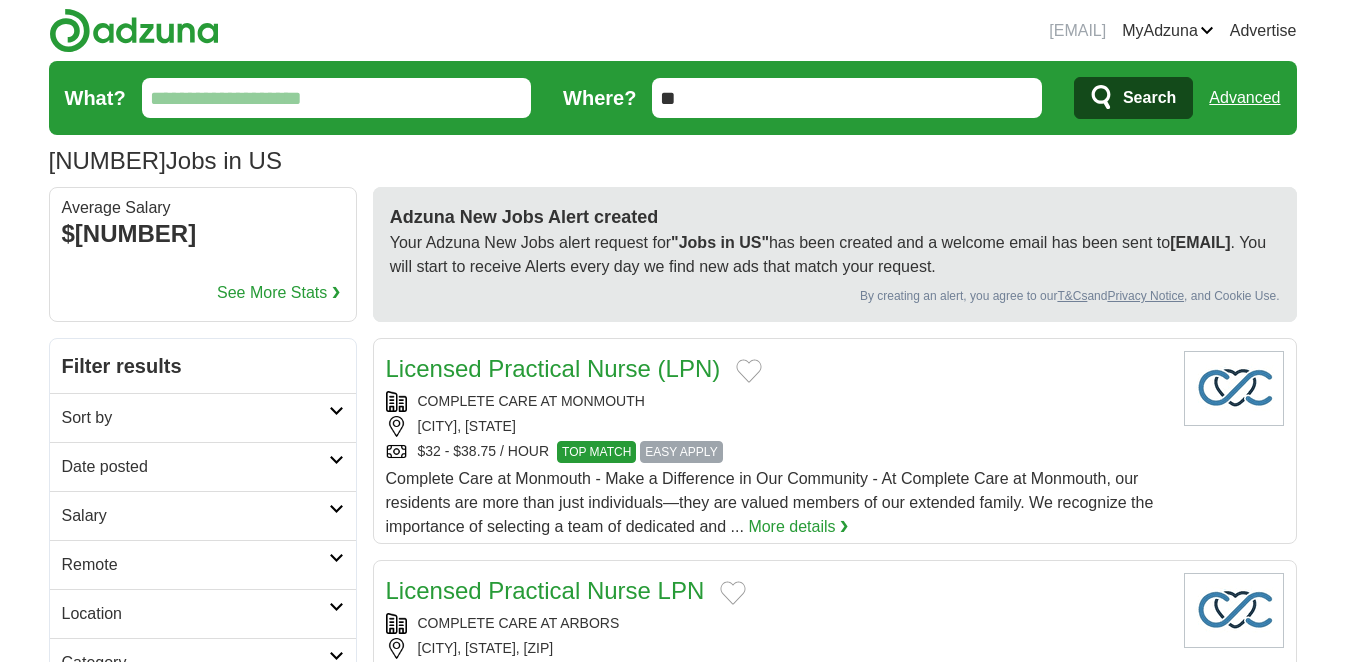 click on "What?" at bounding box center (337, 98) 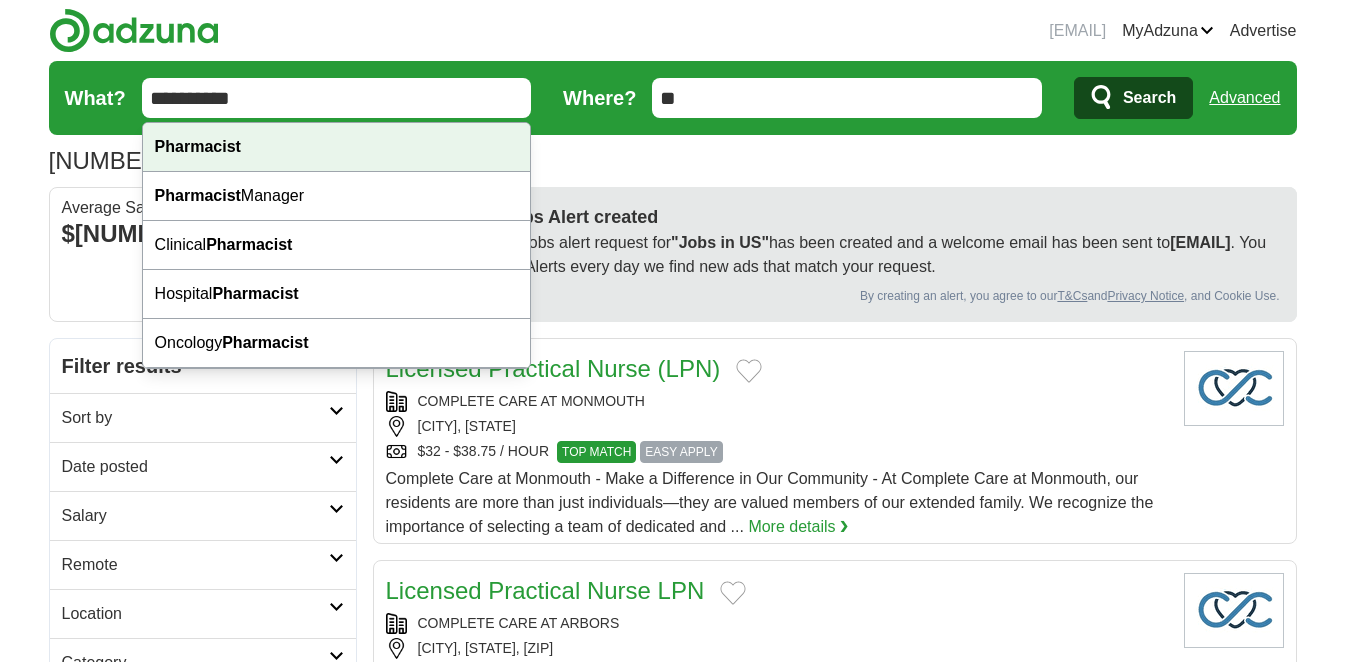 type on "**********" 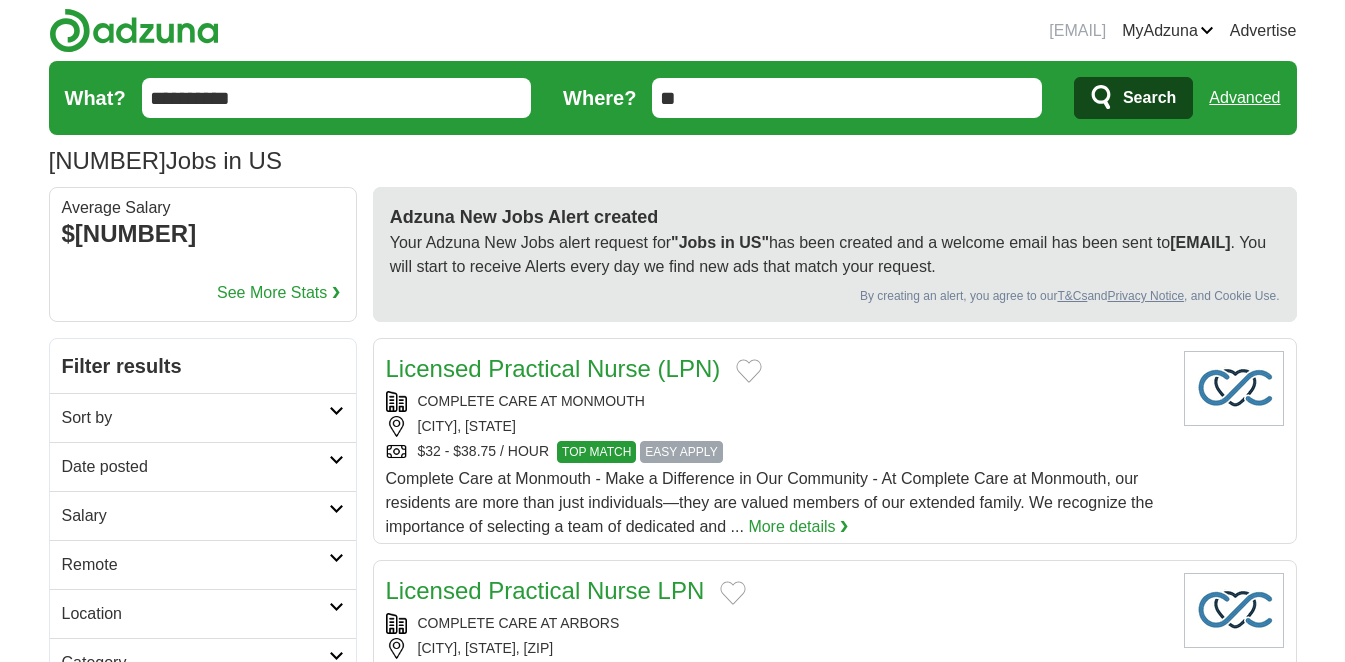 click on "billycavero1802@gmail.com
MyAdzuna
Alerts
Favorites
Resumes
ApplyIQ
Preferences
Posted jobs
Logout
Advertise
8,871,091
Jobs in US
Salary
Salary
Select a salary range
Salary from
from $10,000
from $20,000 from $40,000" at bounding box center [672, 1662] 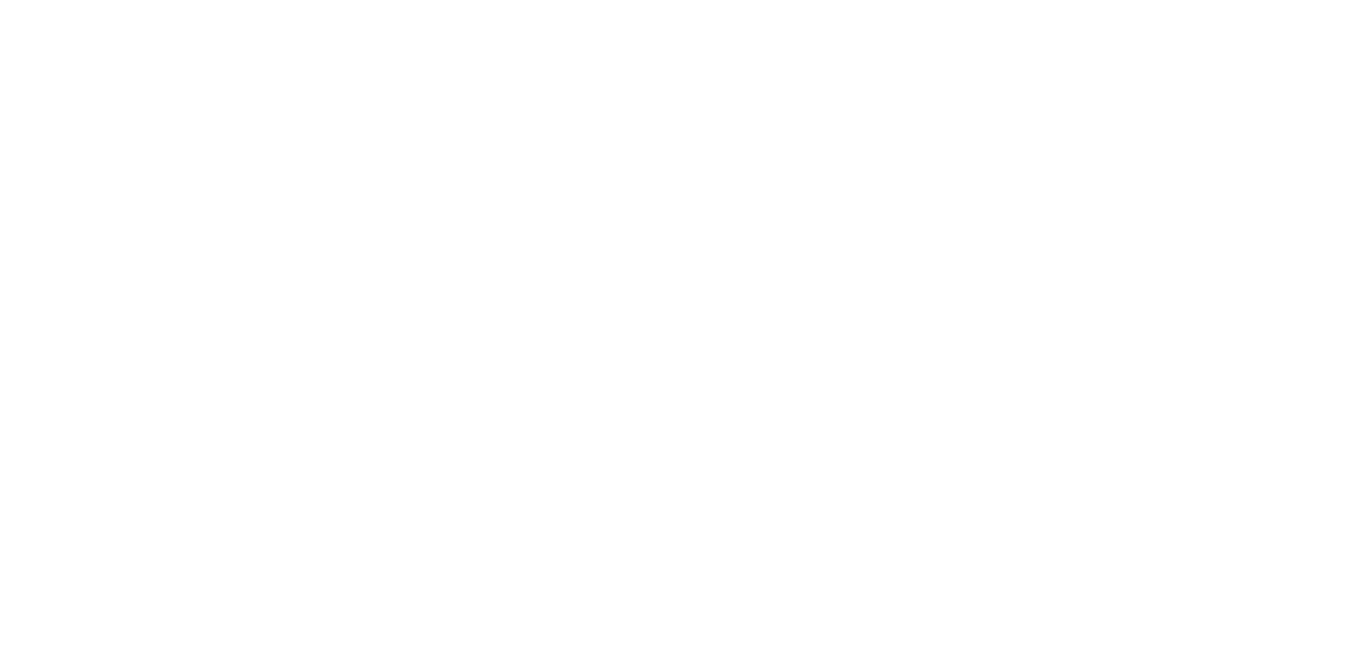 scroll, scrollTop: 3320, scrollLeft: 0, axis: vertical 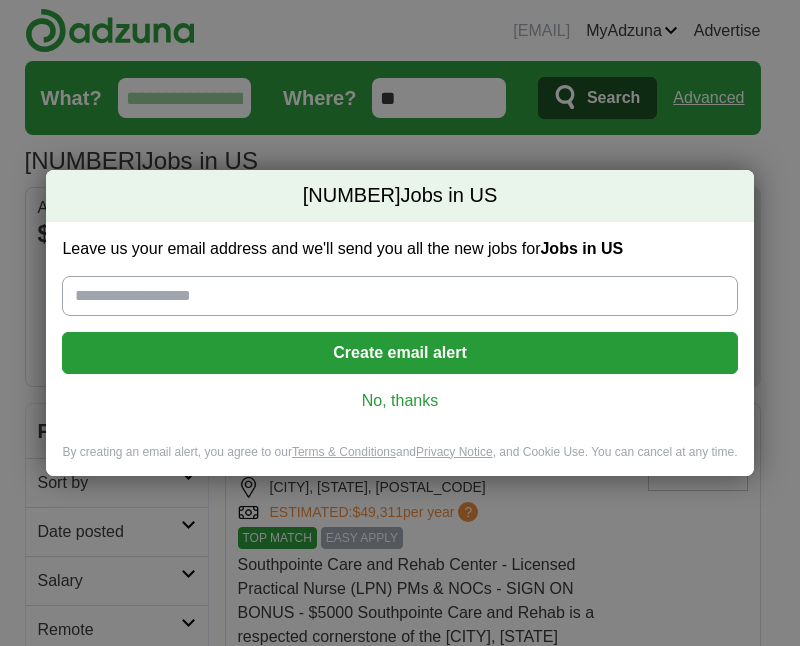 click on "Leave us your email address and we'll send you all the new jobs for  Jobs in US" at bounding box center (399, 296) 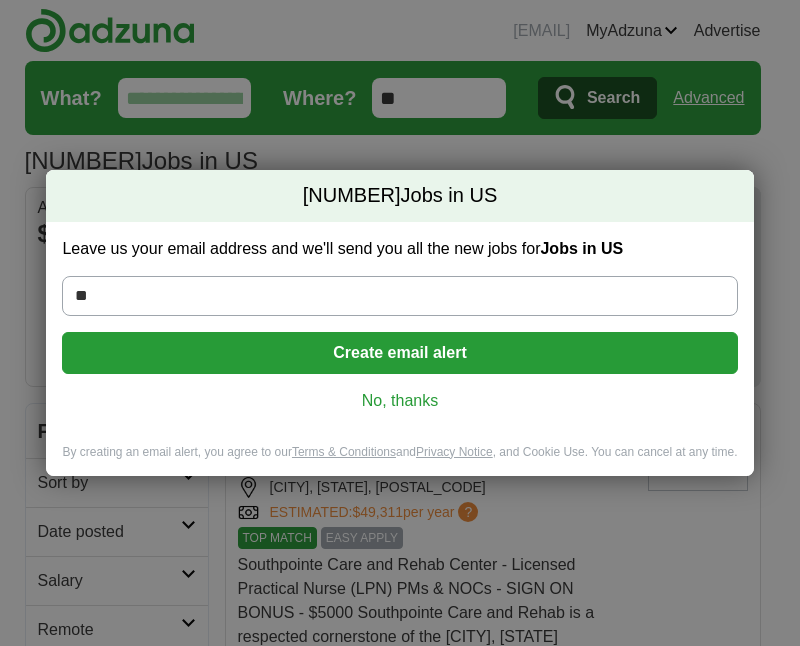 type on "*" 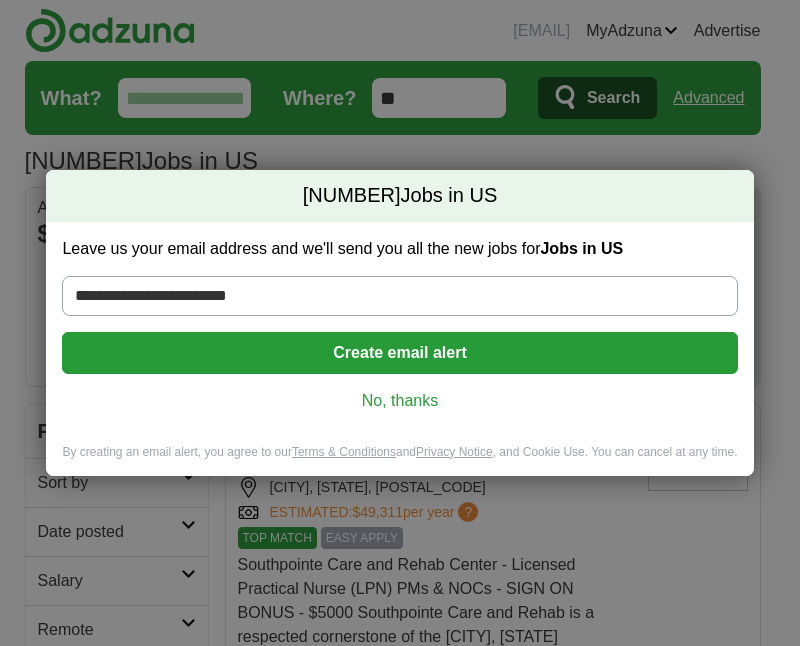 type on "**********" 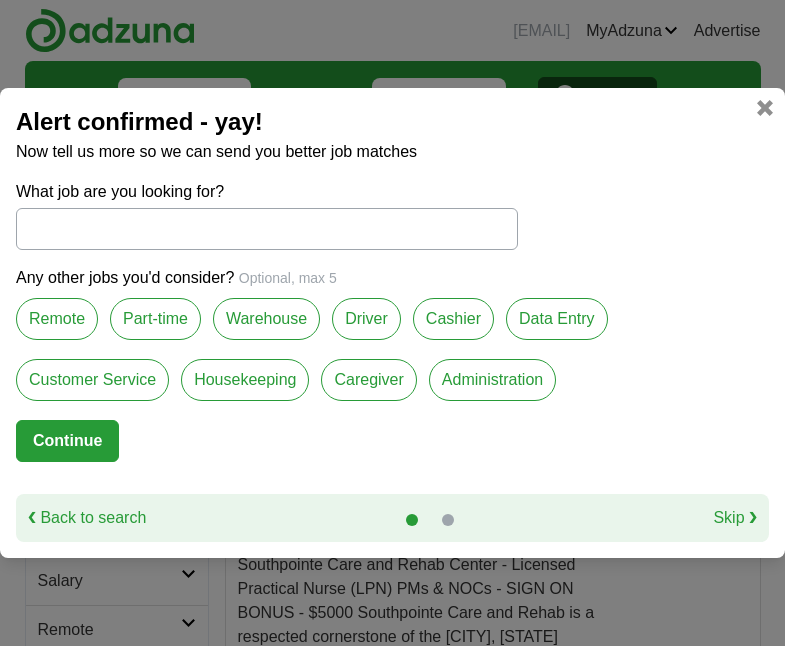 click on "What job are you looking for?" at bounding box center [267, 229] 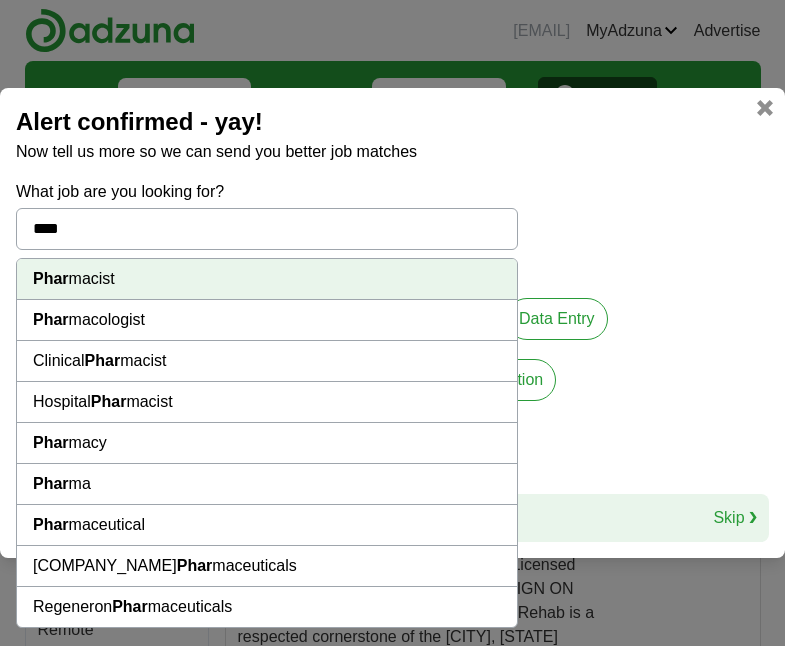 type on "**********" 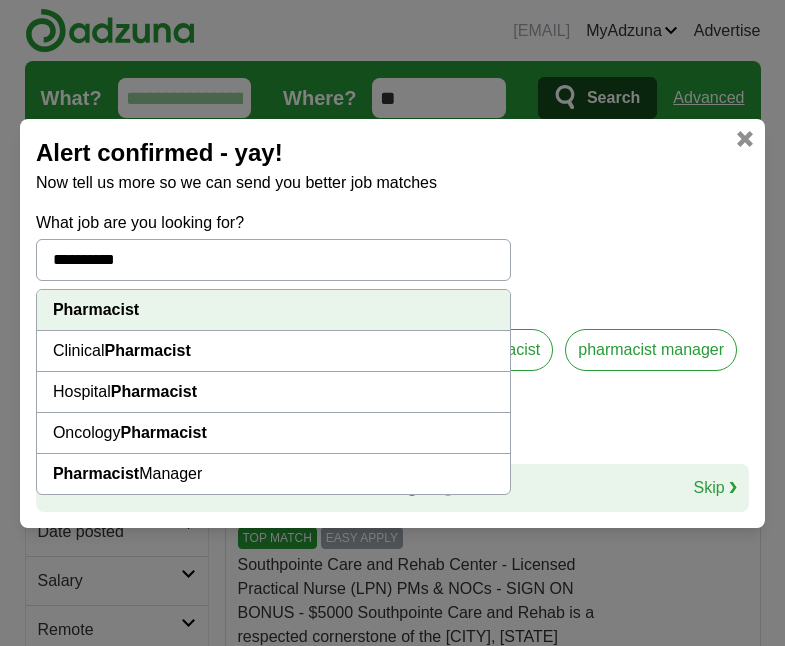 click on "Pharmacist" at bounding box center [96, 309] 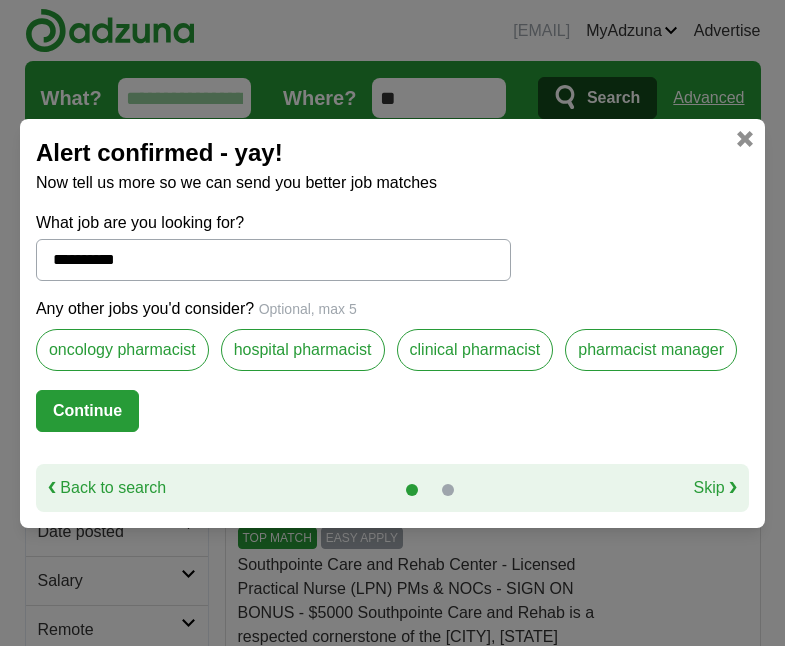 click on "Continue" at bounding box center (87, 411) 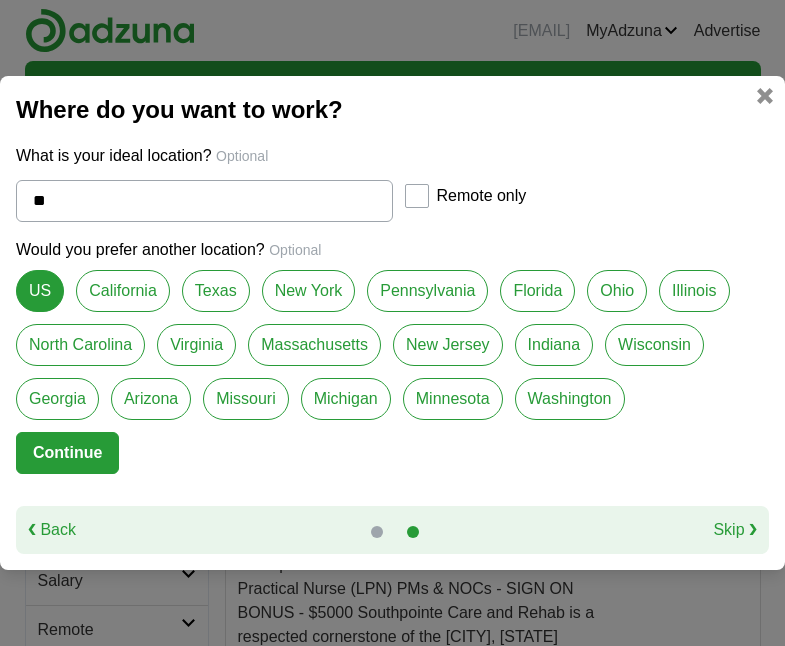 click on "**" at bounding box center [204, 201] 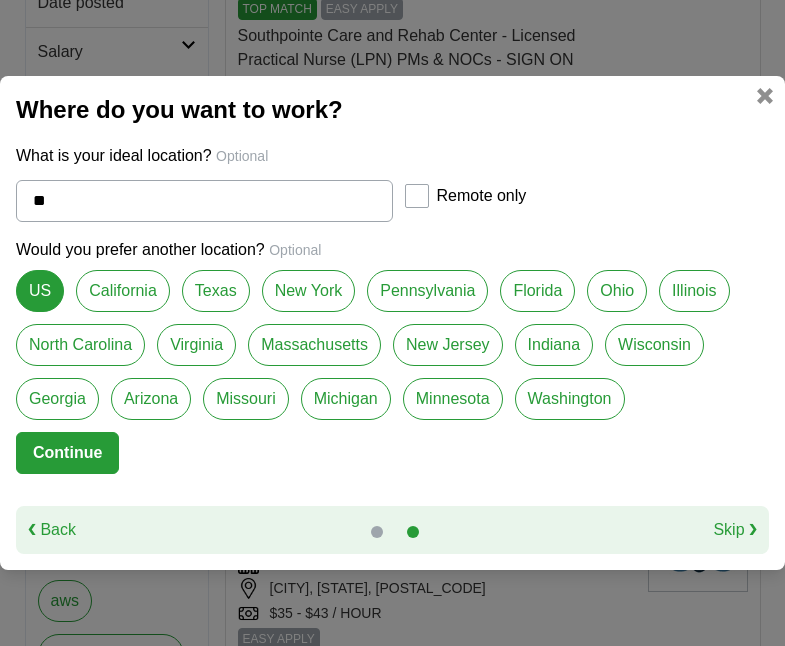 click on "What is your ideal location?   Optional" at bounding box center [392, 156] 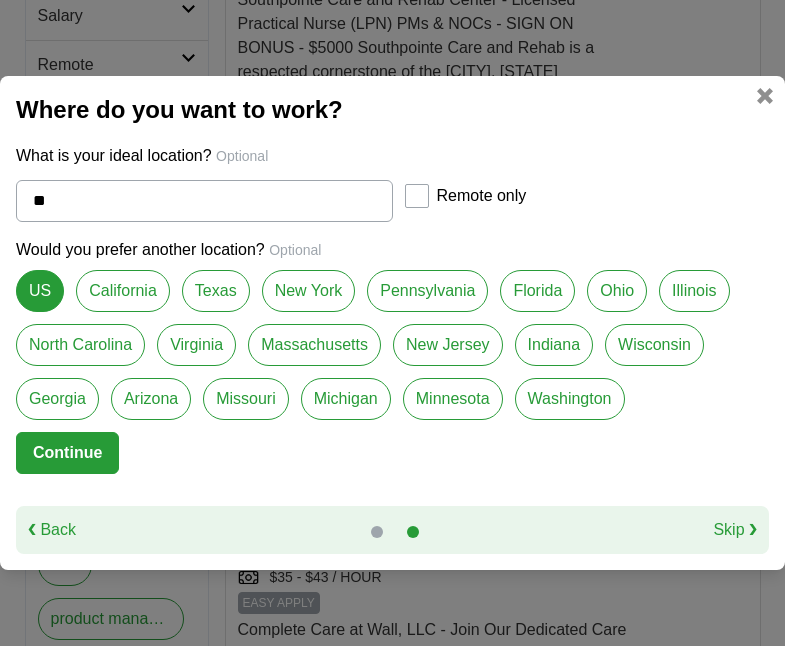 click on "Virginia" at bounding box center (196, 345) 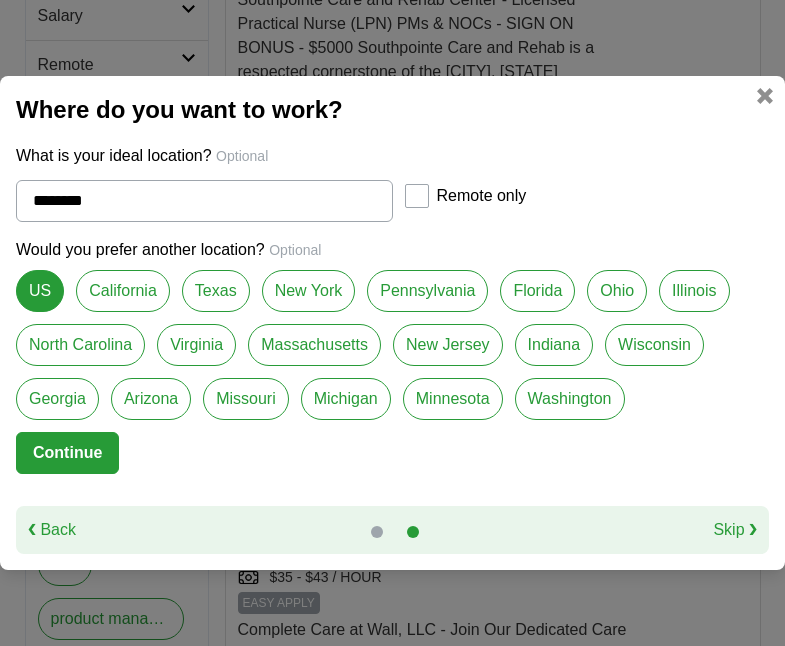 select on "*" 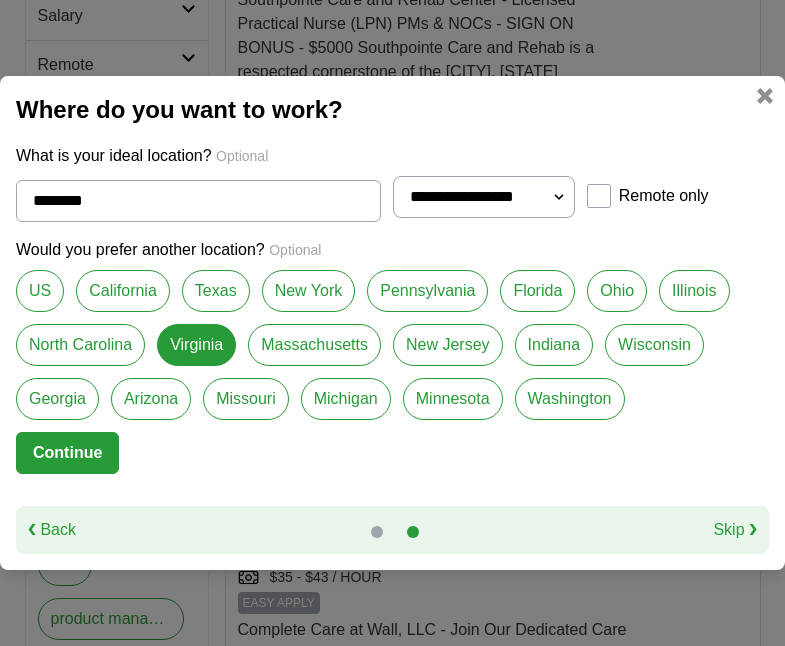 click on "Washington" at bounding box center (570, 399) 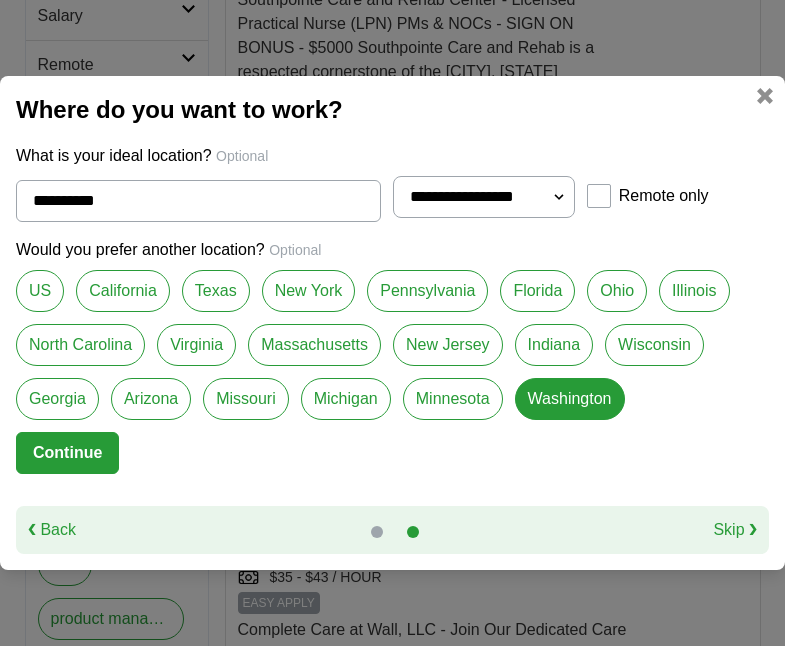 click on "Continue" at bounding box center [67, 453] 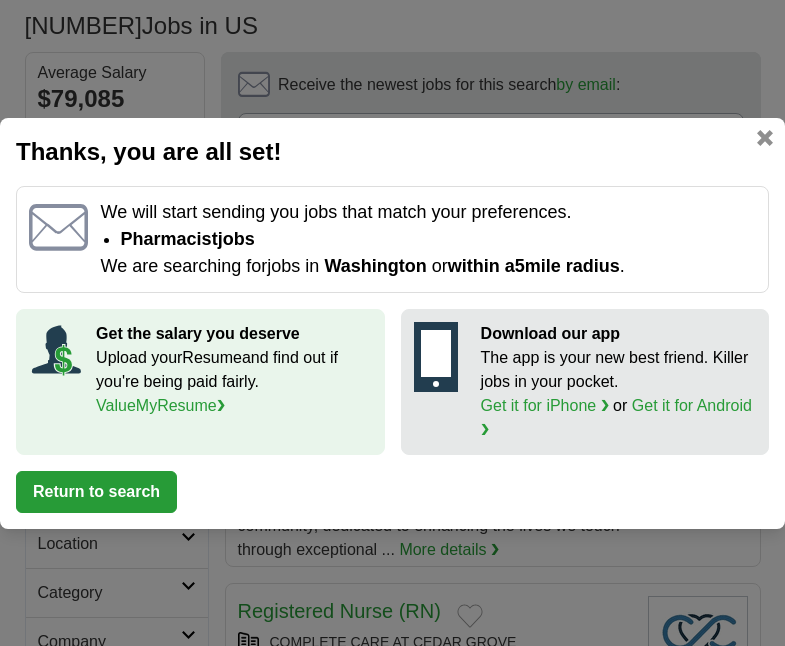 scroll, scrollTop: 0, scrollLeft: 0, axis: both 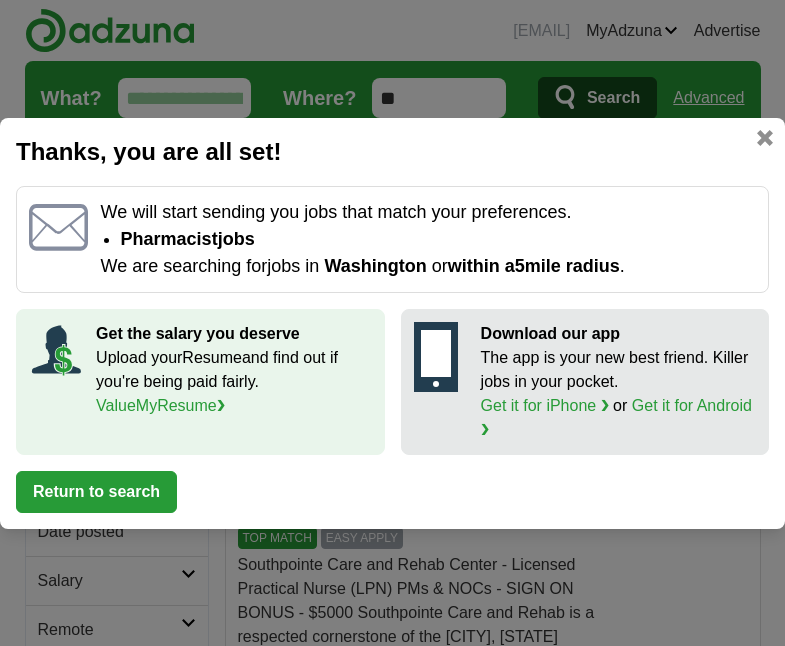 click at bounding box center [765, 138] 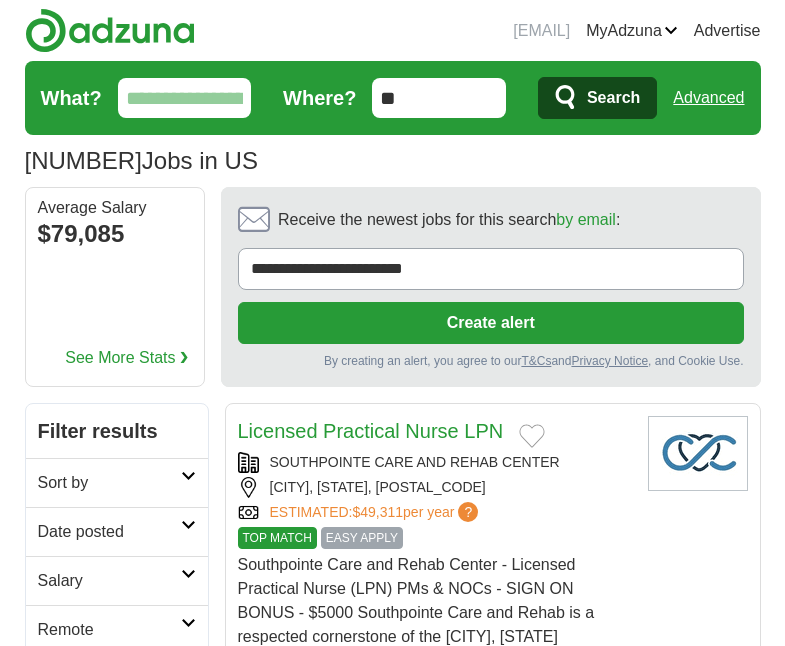 click on "What?" at bounding box center [185, 98] 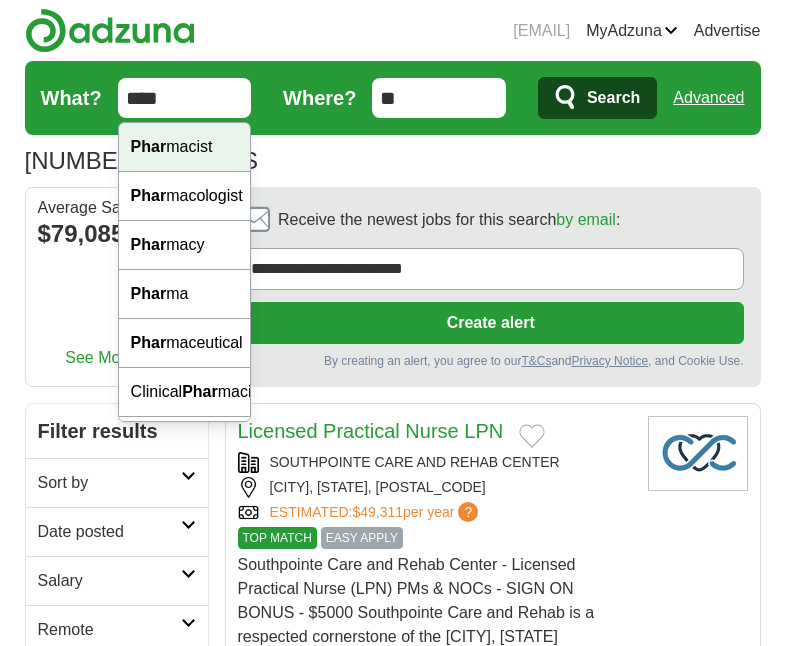 type on "****" 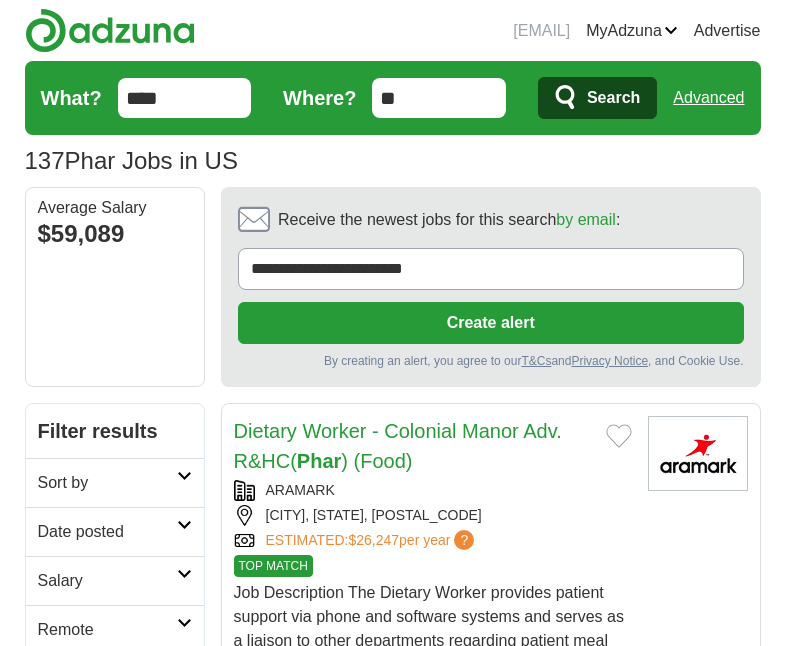 scroll, scrollTop: 0, scrollLeft: 0, axis: both 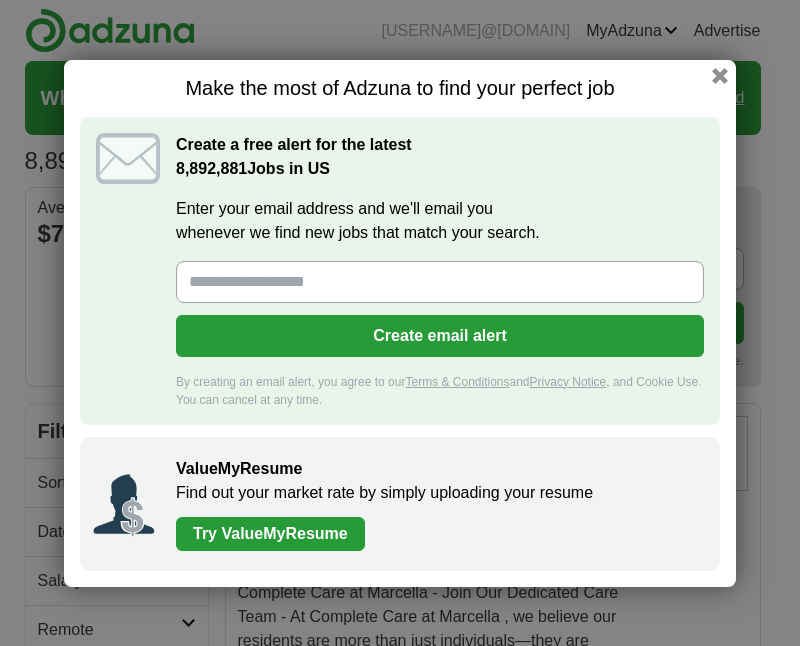 click on "Enter your email address and we'll email you whenever we find new jobs that match your search." at bounding box center (440, 282) 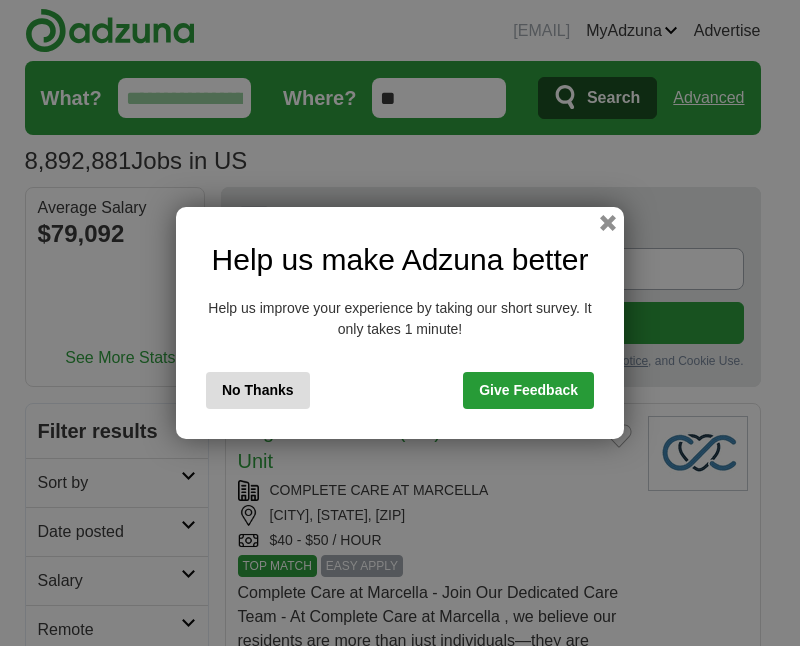 scroll, scrollTop: 0, scrollLeft: 0, axis: both 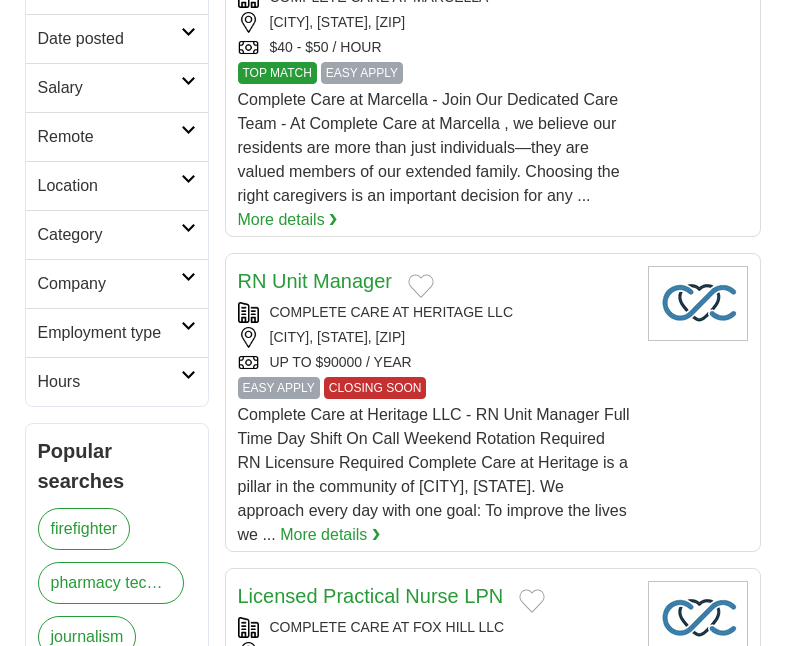 click on "EASY APPLY" at bounding box center [279, 388] 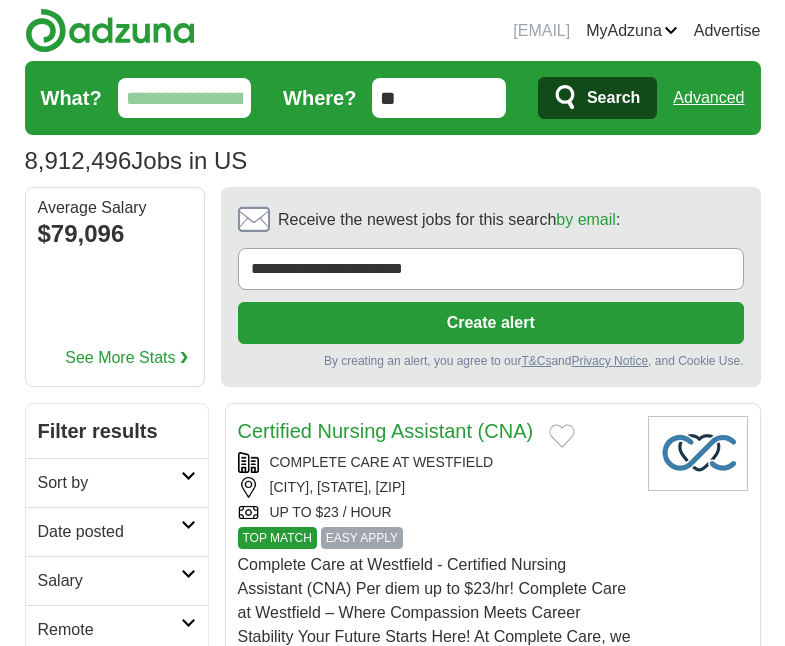 scroll, scrollTop: 0, scrollLeft: 0, axis: both 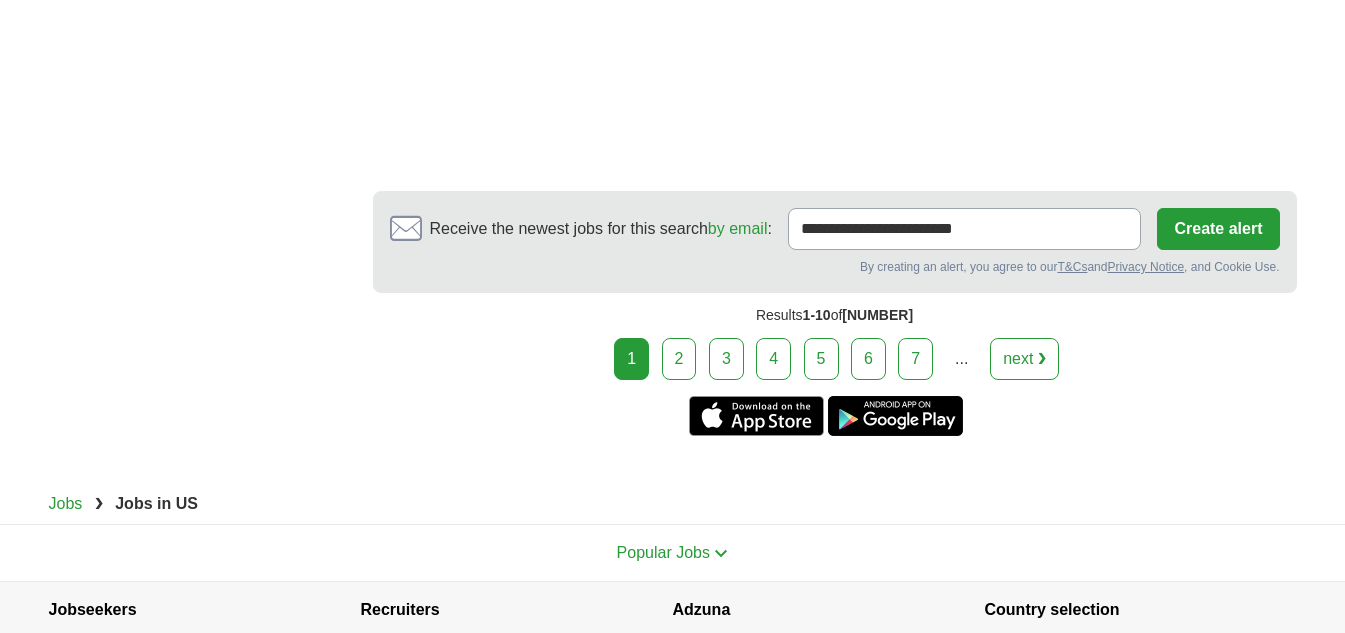 click on "2" at bounding box center (679, 359) 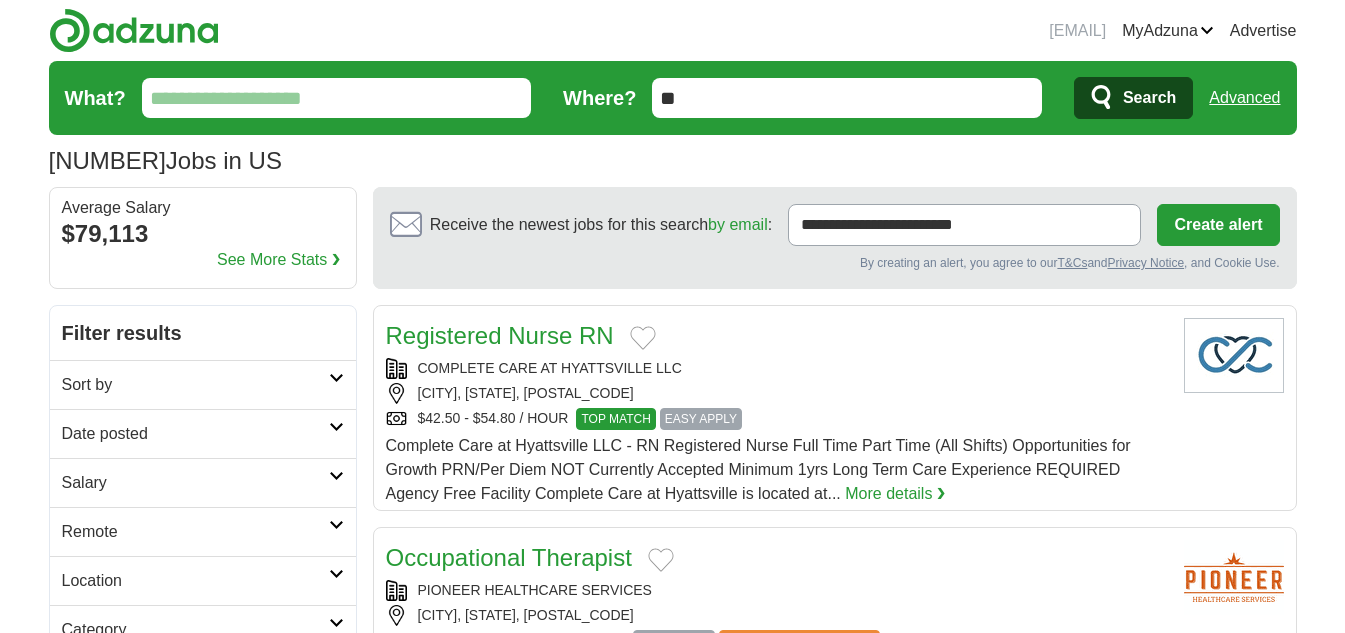 scroll, scrollTop: 0, scrollLeft: 0, axis: both 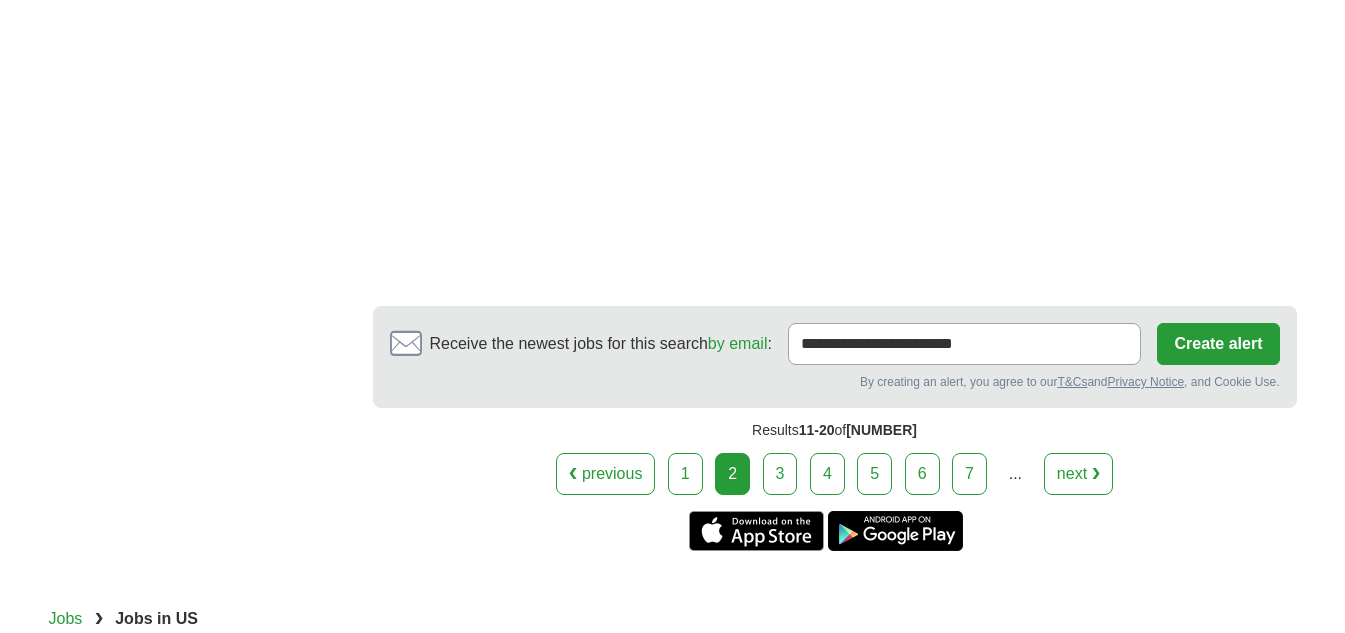 click on "3" at bounding box center (780, 474) 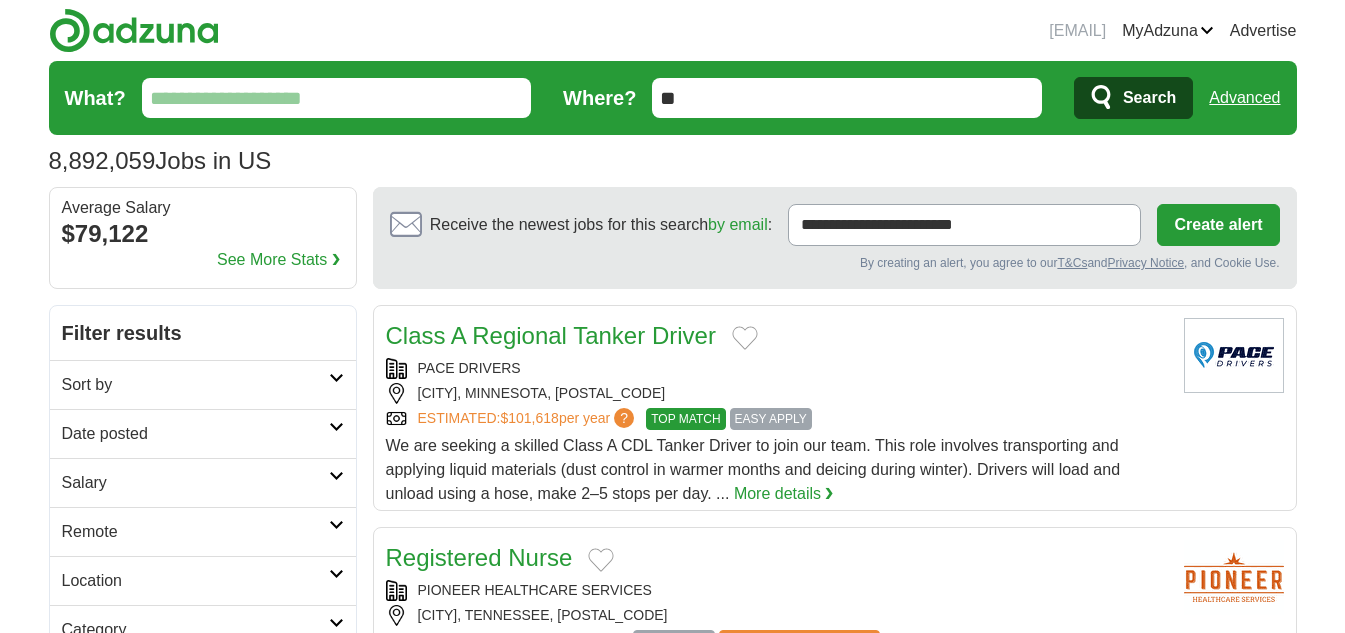 scroll, scrollTop: 0, scrollLeft: 0, axis: both 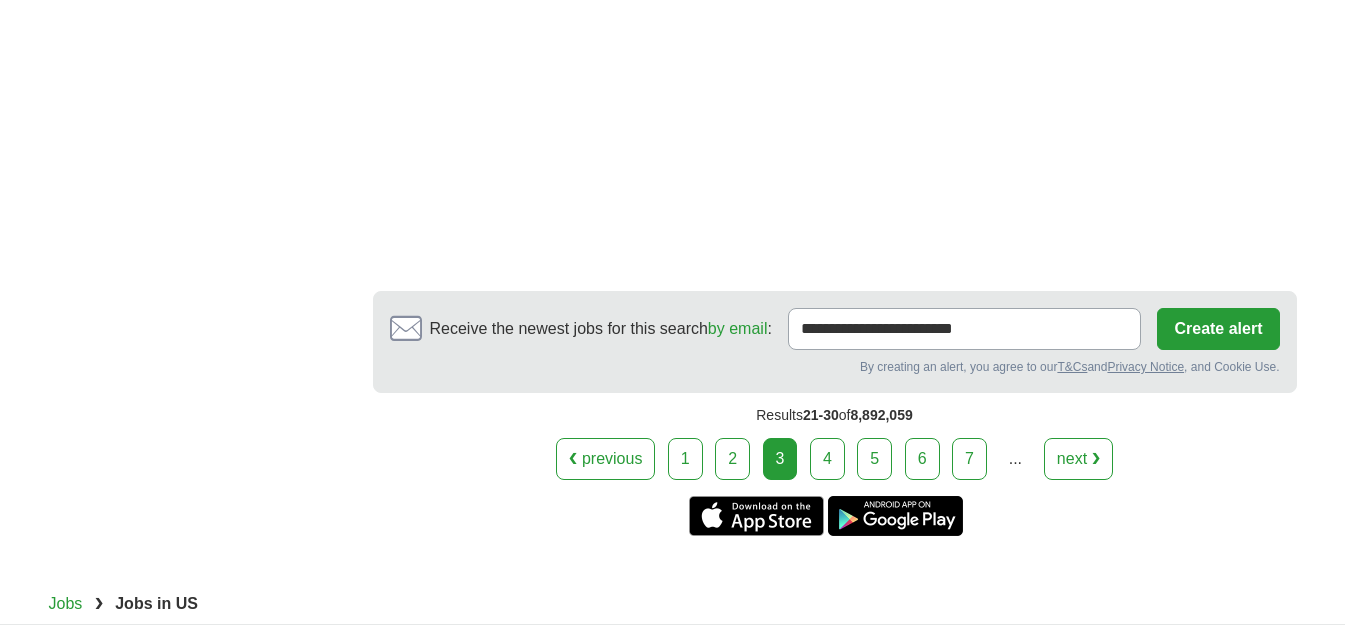 click on "4" at bounding box center (827, 459) 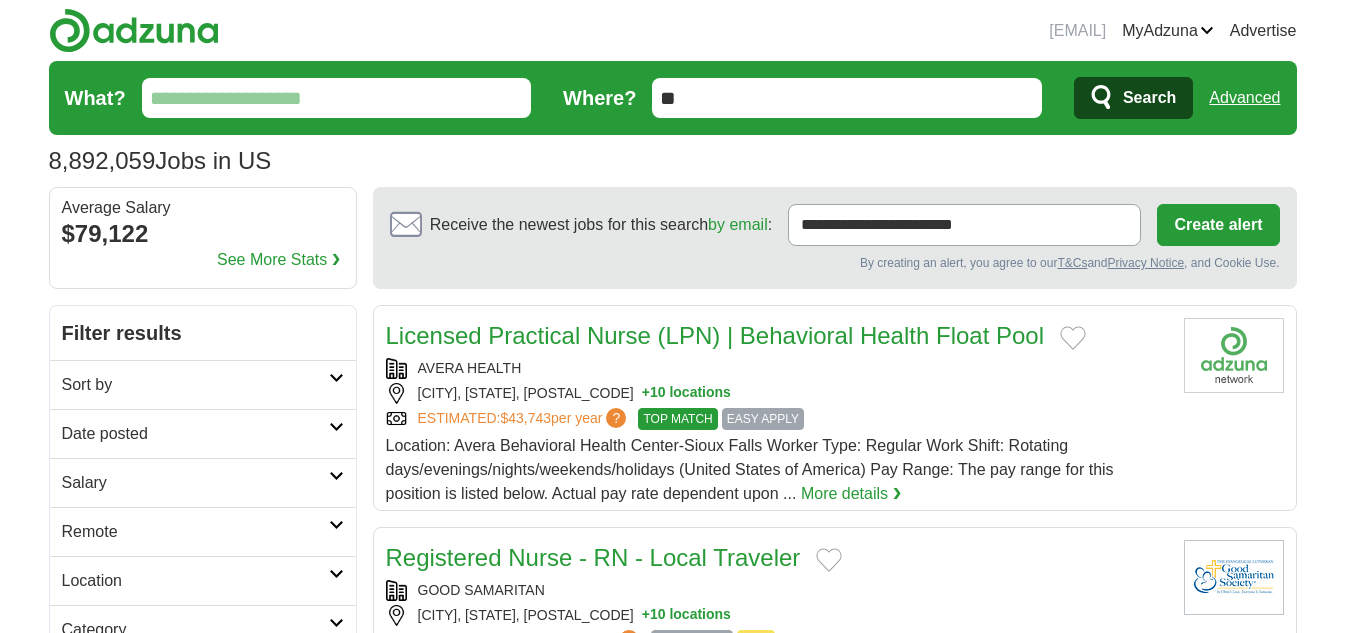 scroll, scrollTop: 0, scrollLeft: 0, axis: both 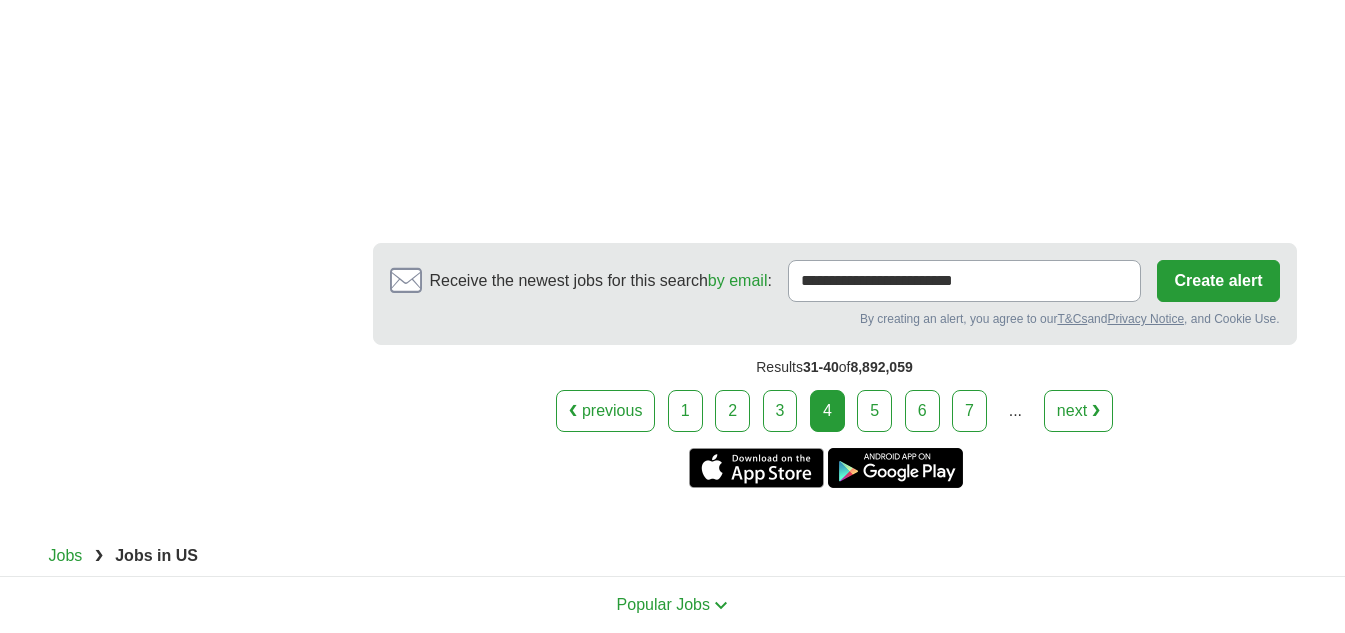 click on "next ❯" at bounding box center [1078, 411] 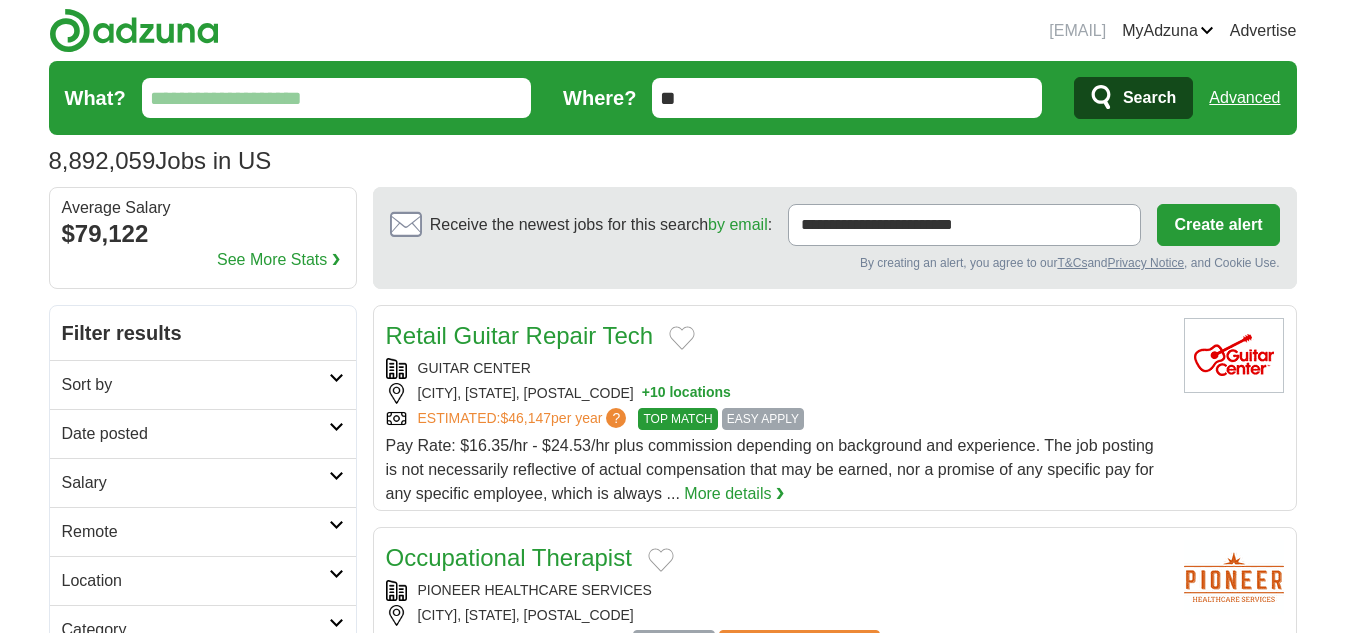 scroll, scrollTop: 0, scrollLeft: 0, axis: both 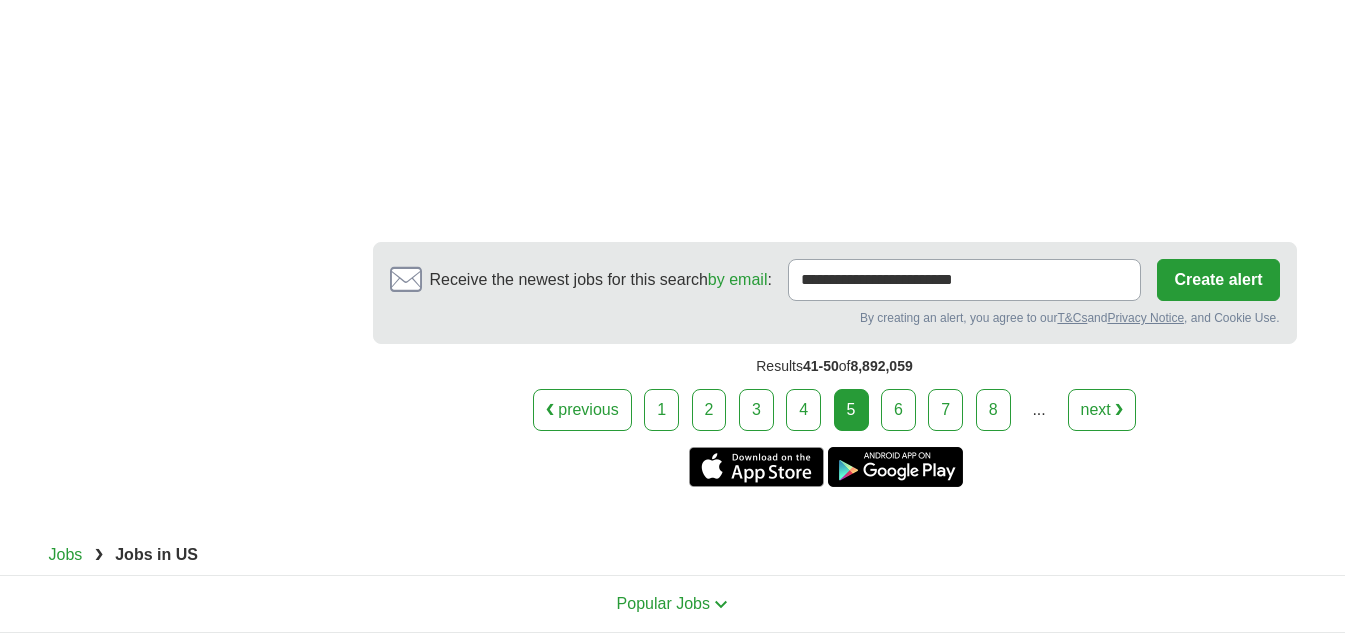 click on "next ❯" at bounding box center [1102, 410] 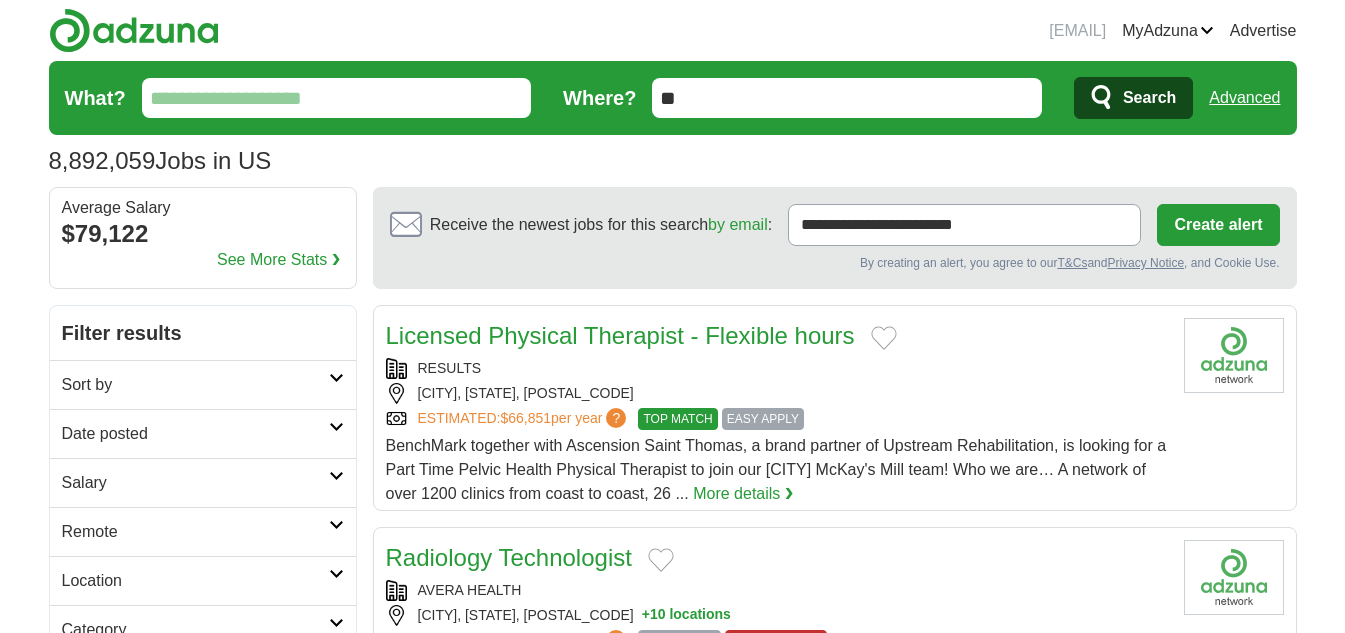 scroll, scrollTop: 0, scrollLeft: 0, axis: both 